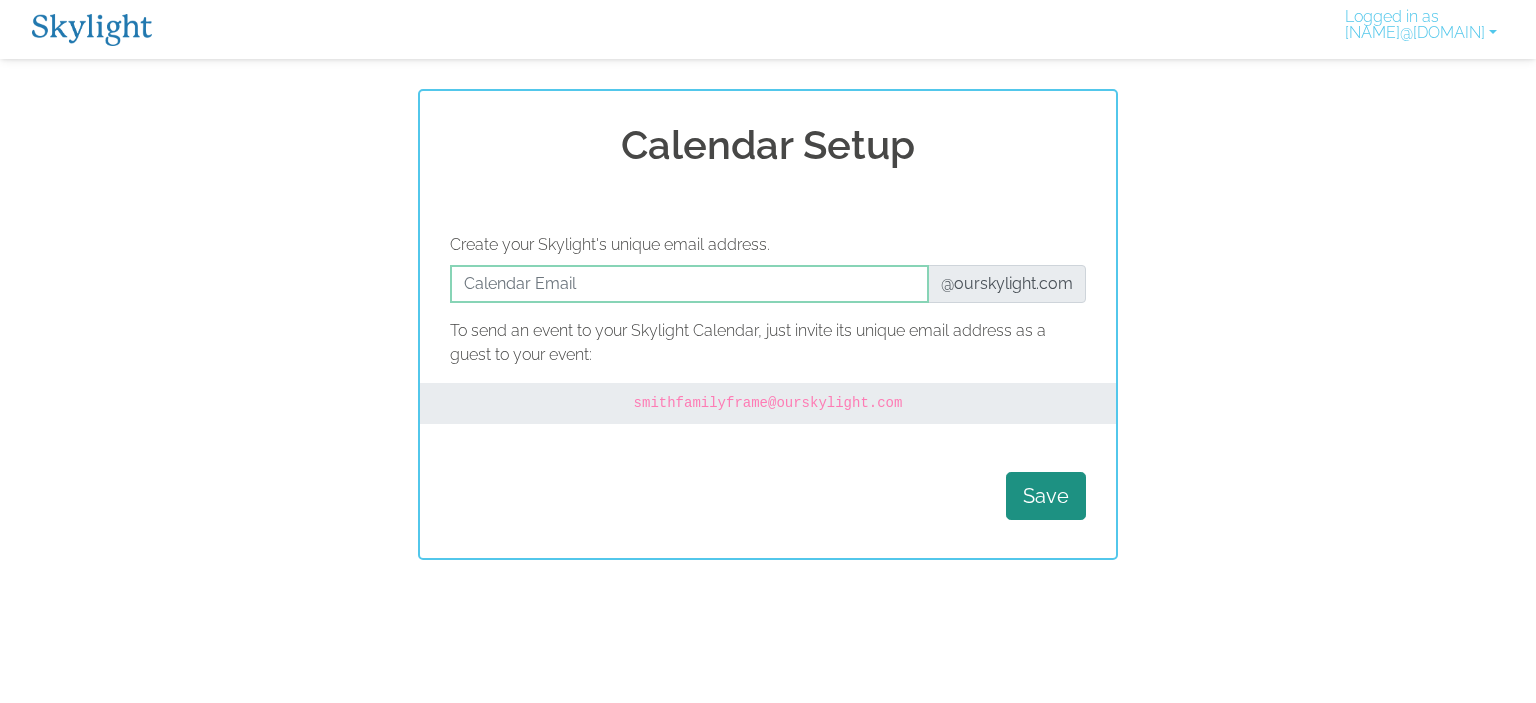 scroll, scrollTop: 0, scrollLeft: 0, axis: both 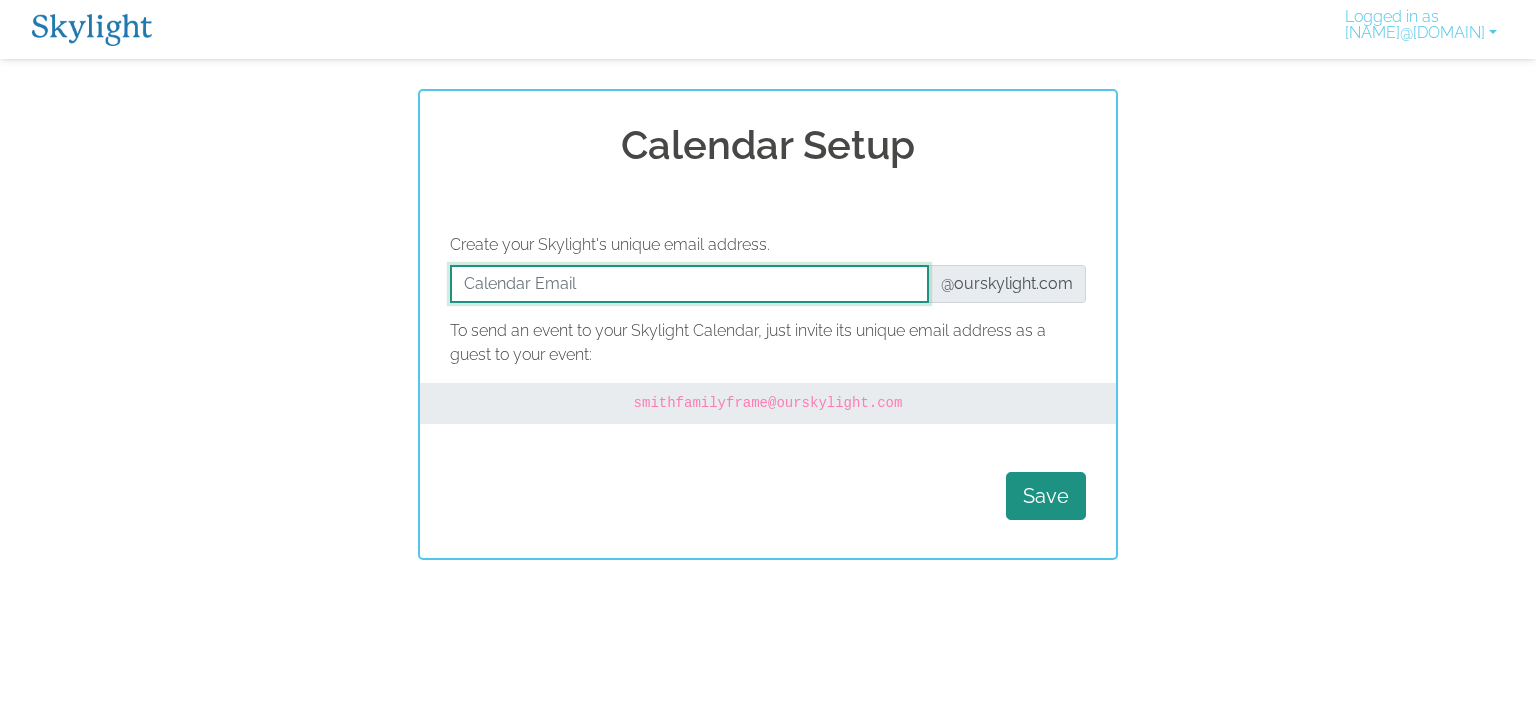 click at bounding box center (689, 284) 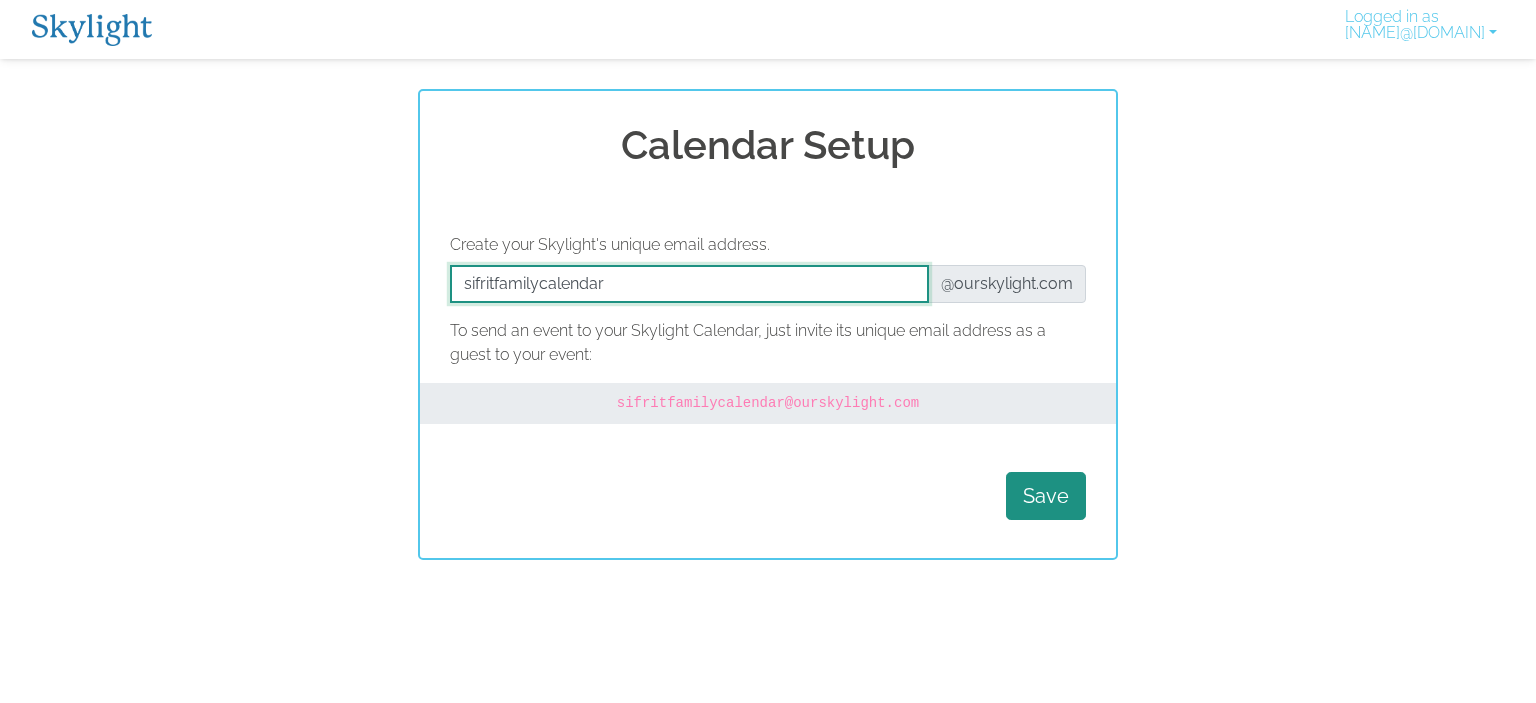 type on "sifritfamilycalendar" 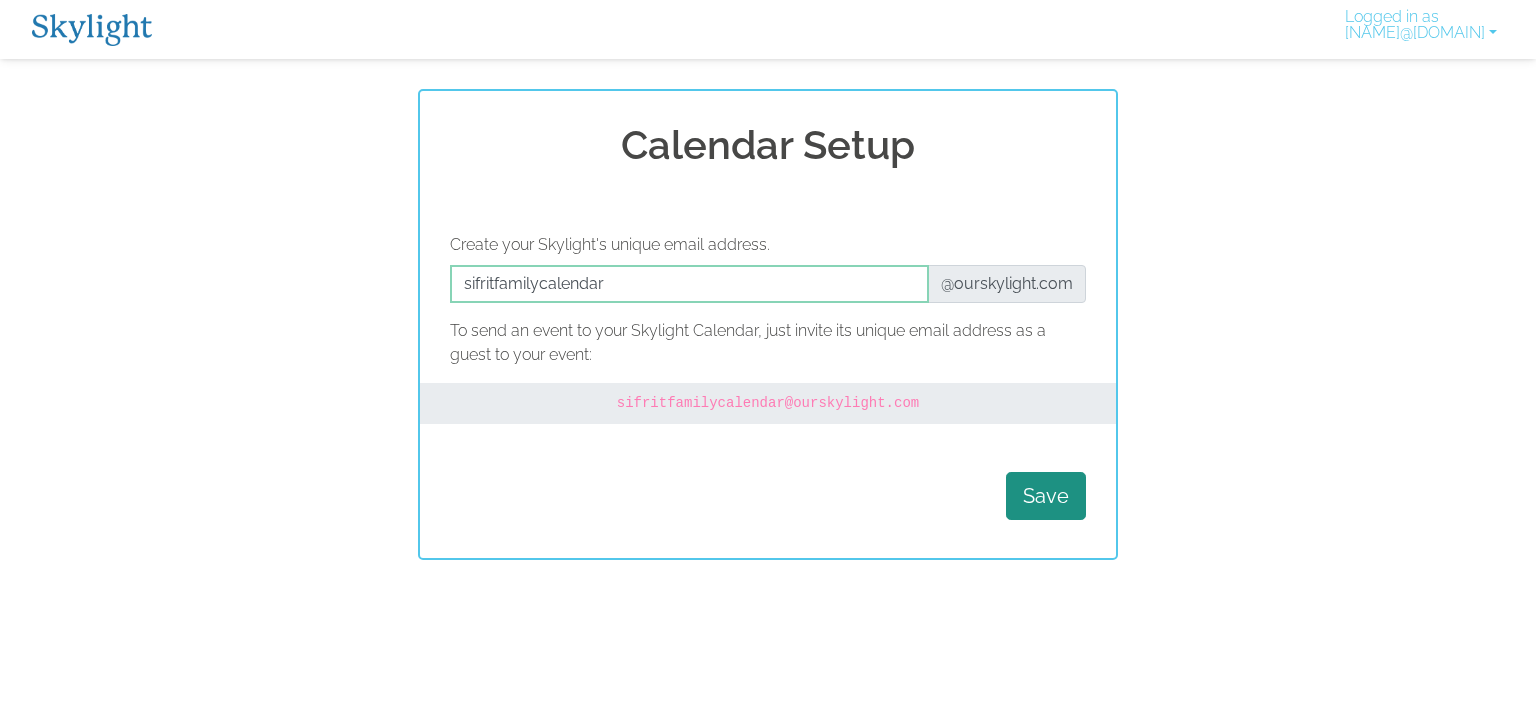 click on "Calendar Setup Create your Skylight's unique email address.   @[DOMAIN] To send an event to your Skylight Calendar, just invite its unique email address as a guest to your event: [NAME] @[DOMAIN] Save" at bounding box center (768, 324) 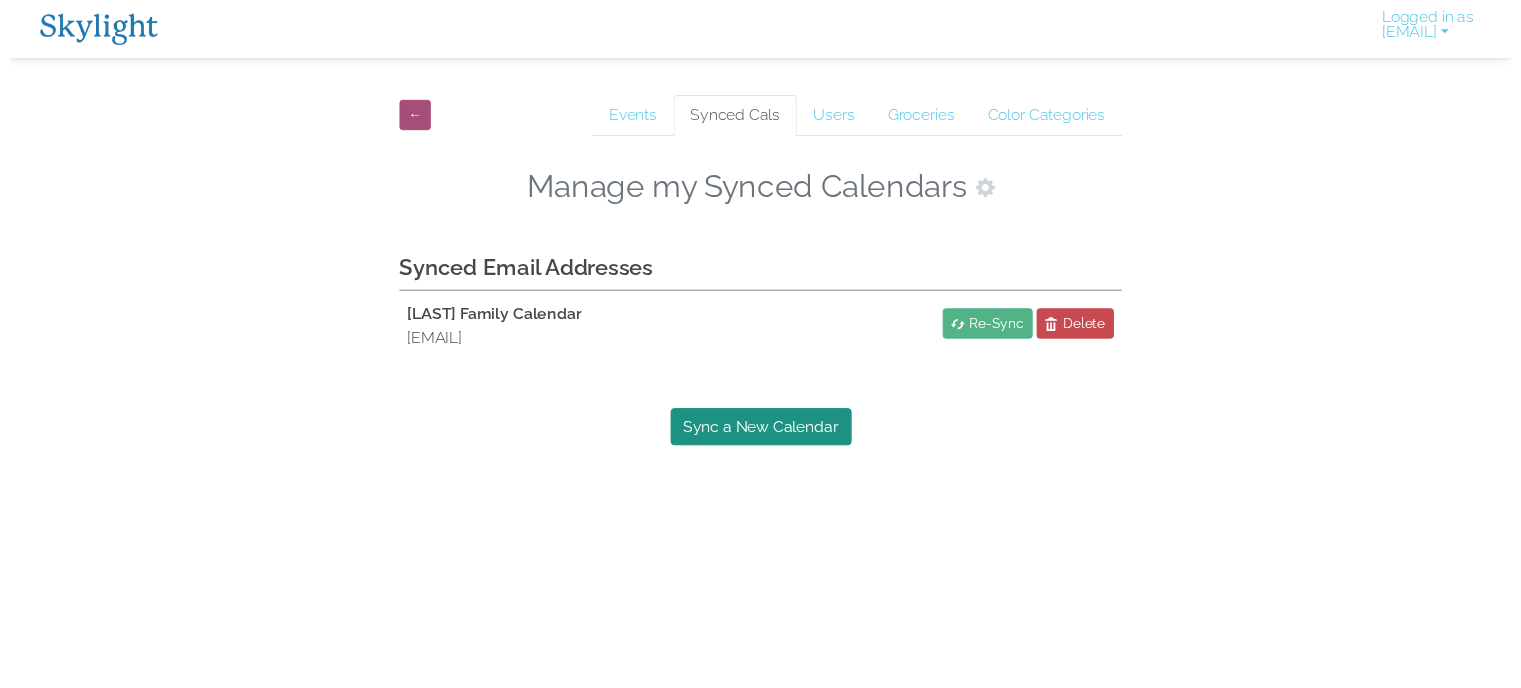scroll, scrollTop: 0, scrollLeft: 0, axis: both 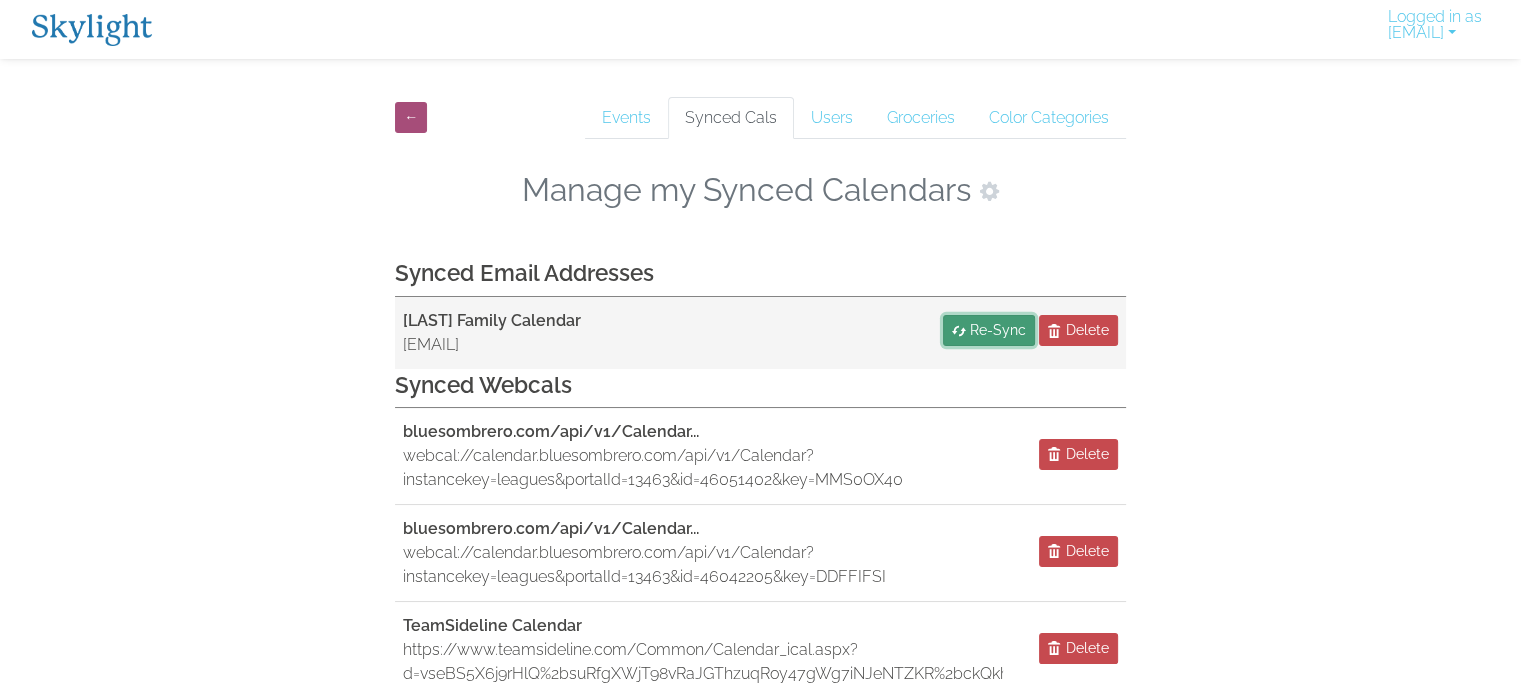 click on "Re-Sync" at bounding box center [998, 330] 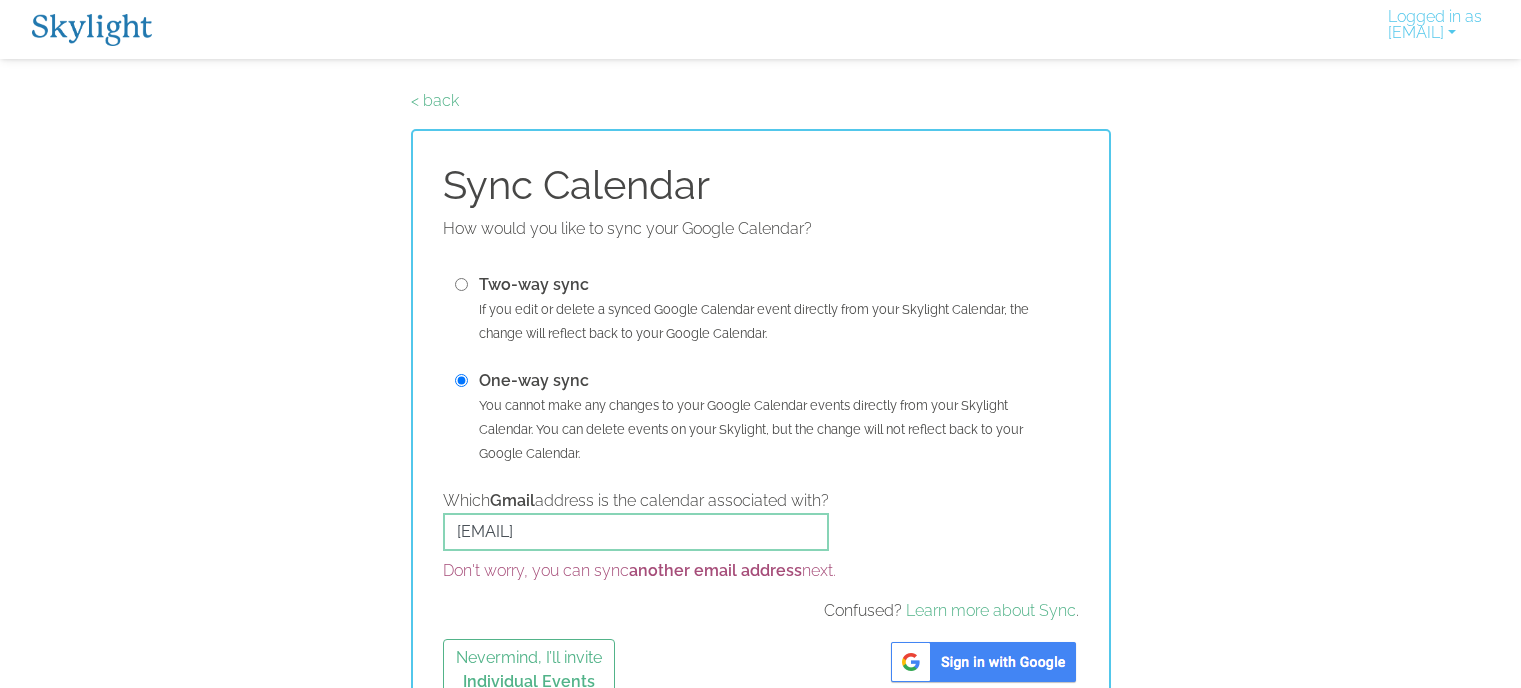 scroll, scrollTop: 0, scrollLeft: 0, axis: both 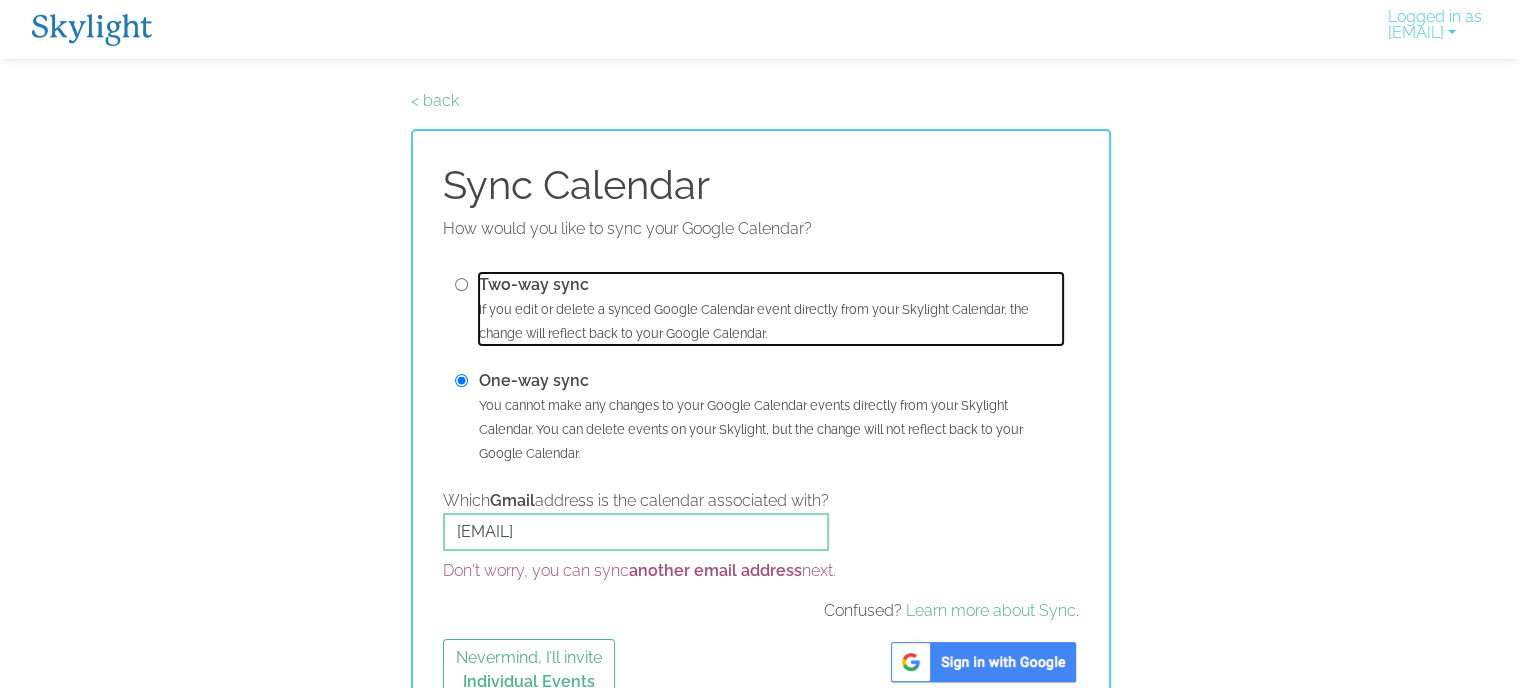 click on "Two-way sync" at bounding box center [534, 284] 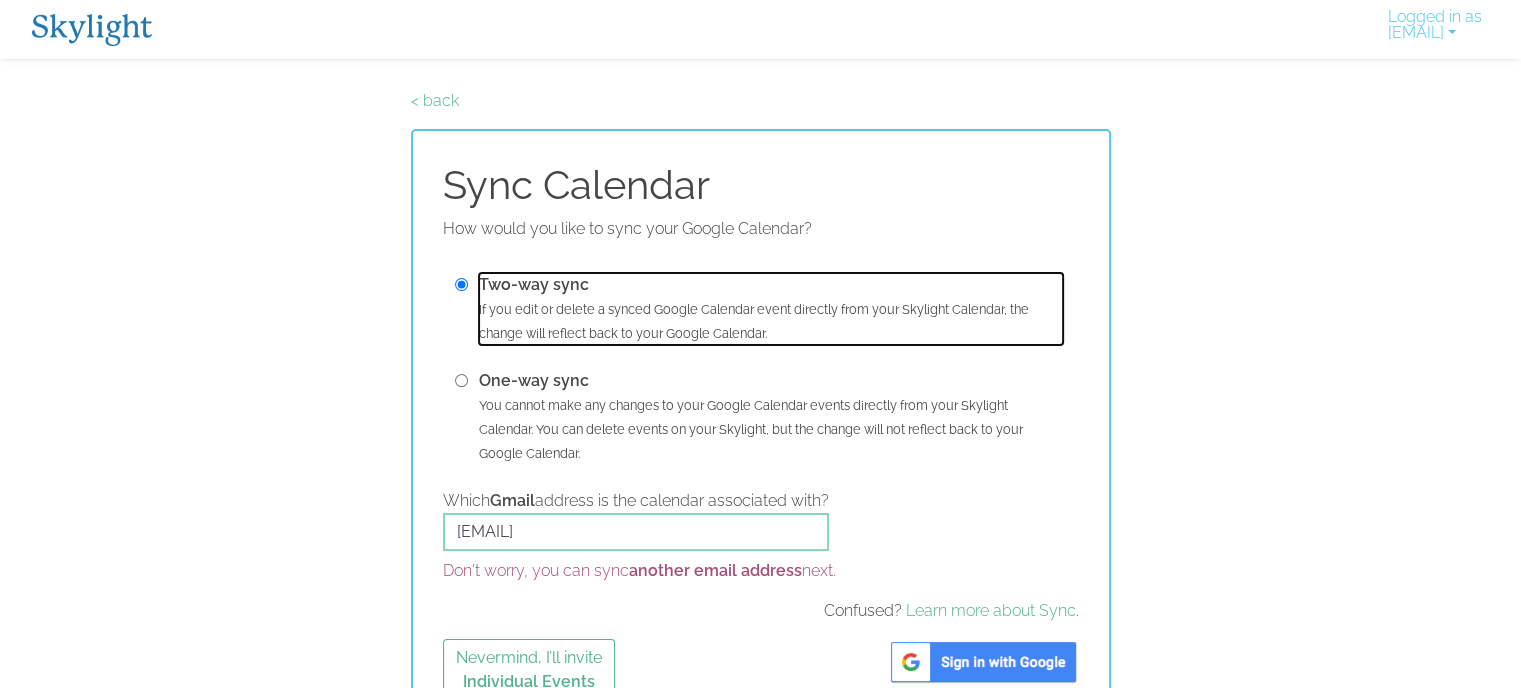 scroll, scrollTop: 43, scrollLeft: 0, axis: vertical 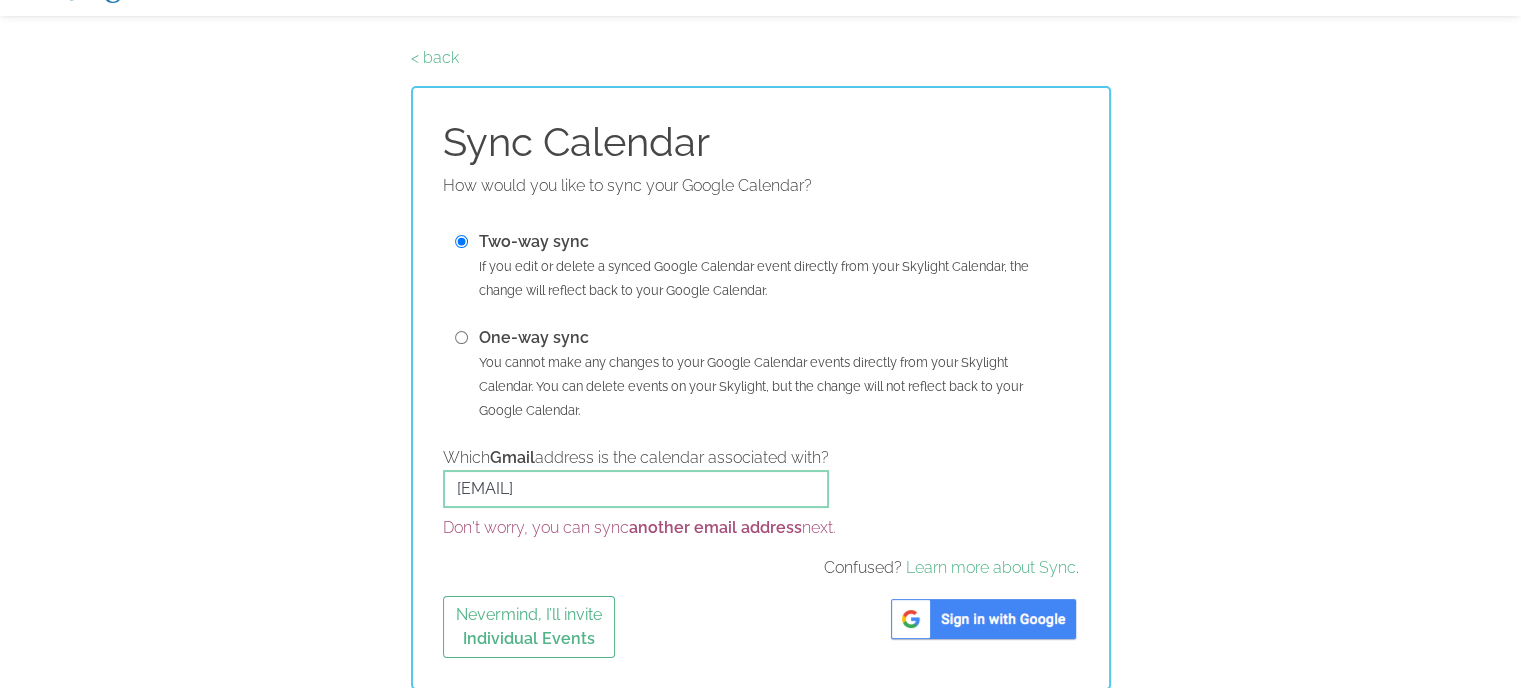 click at bounding box center (983, 619) 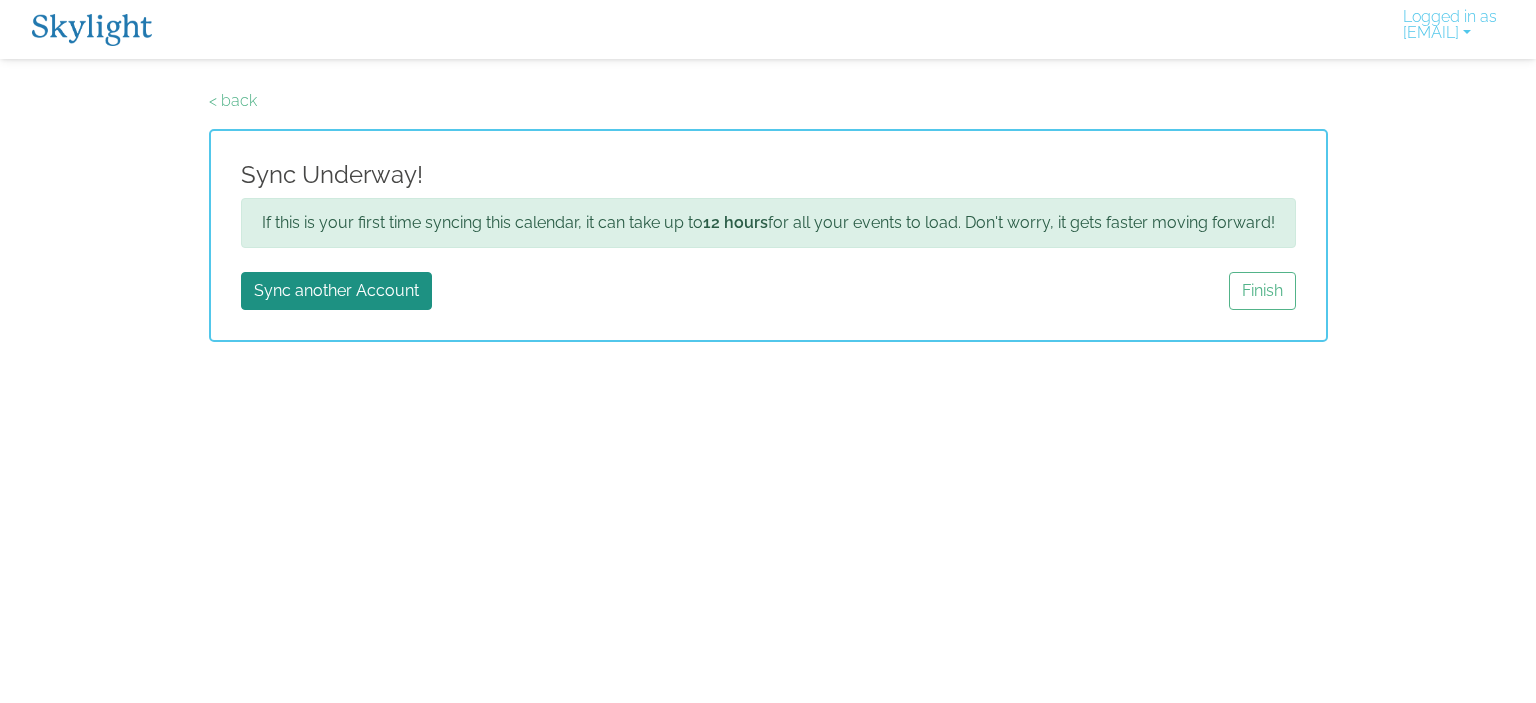 scroll, scrollTop: 0, scrollLeft: 0, axis: both 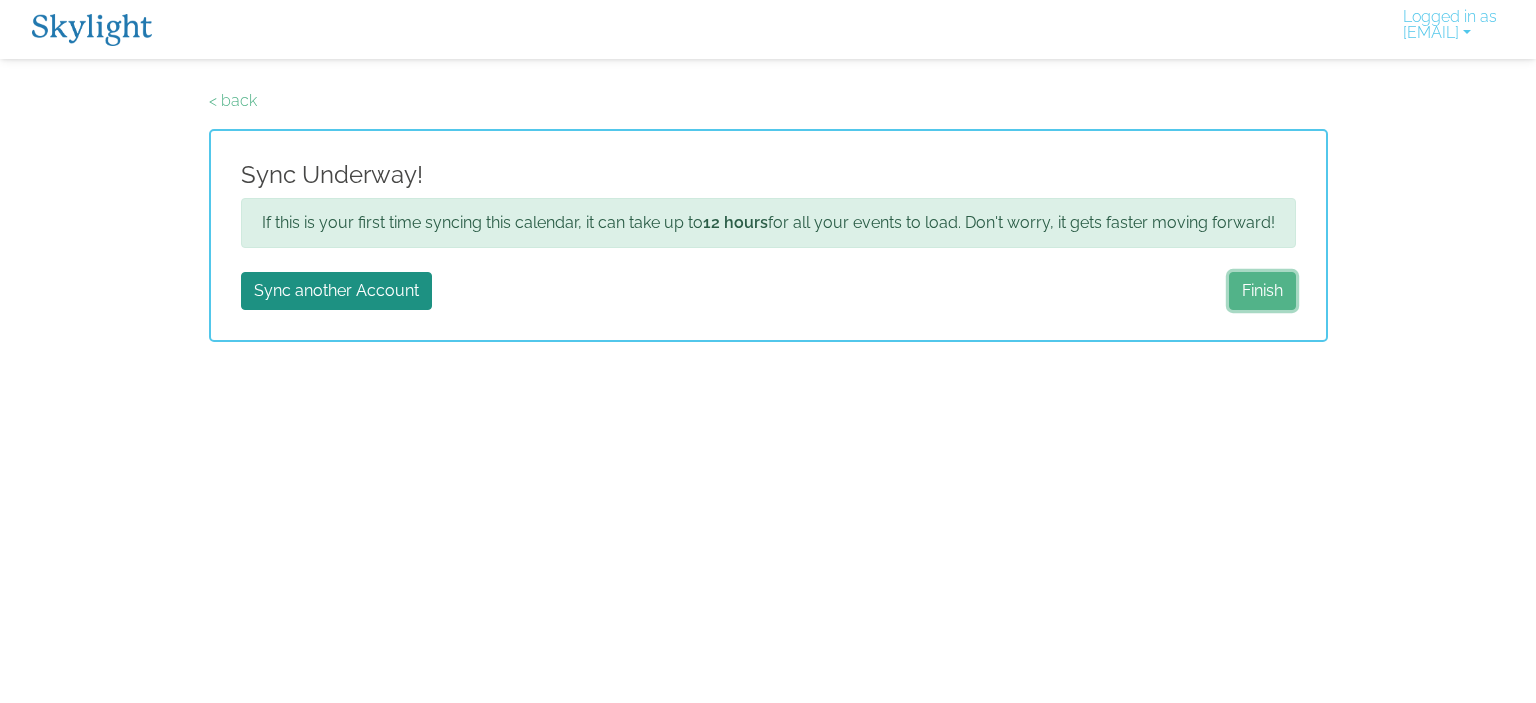 click on "Finish" at bounding box center (1262, 291) 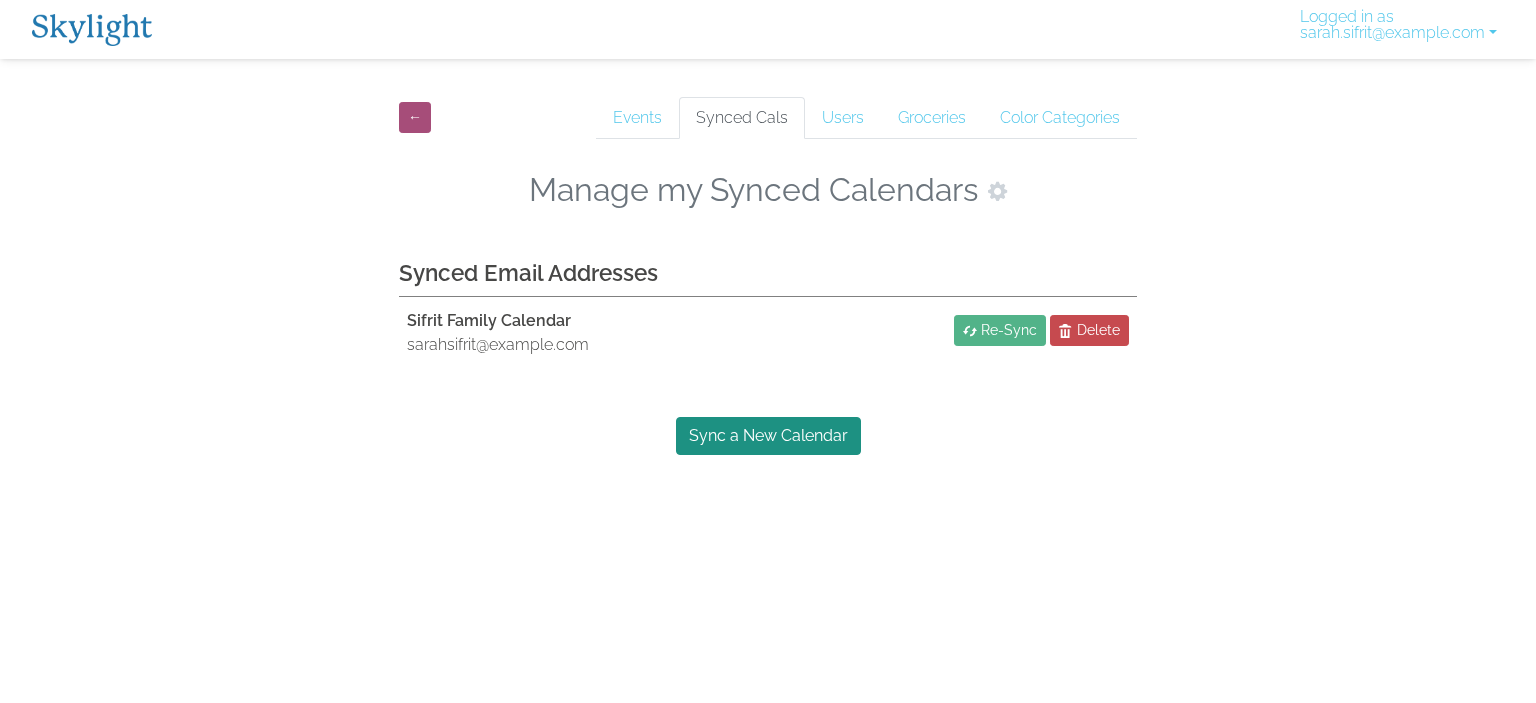 scroll, scrollTop: 0, scrollLeft: 0, axis: both 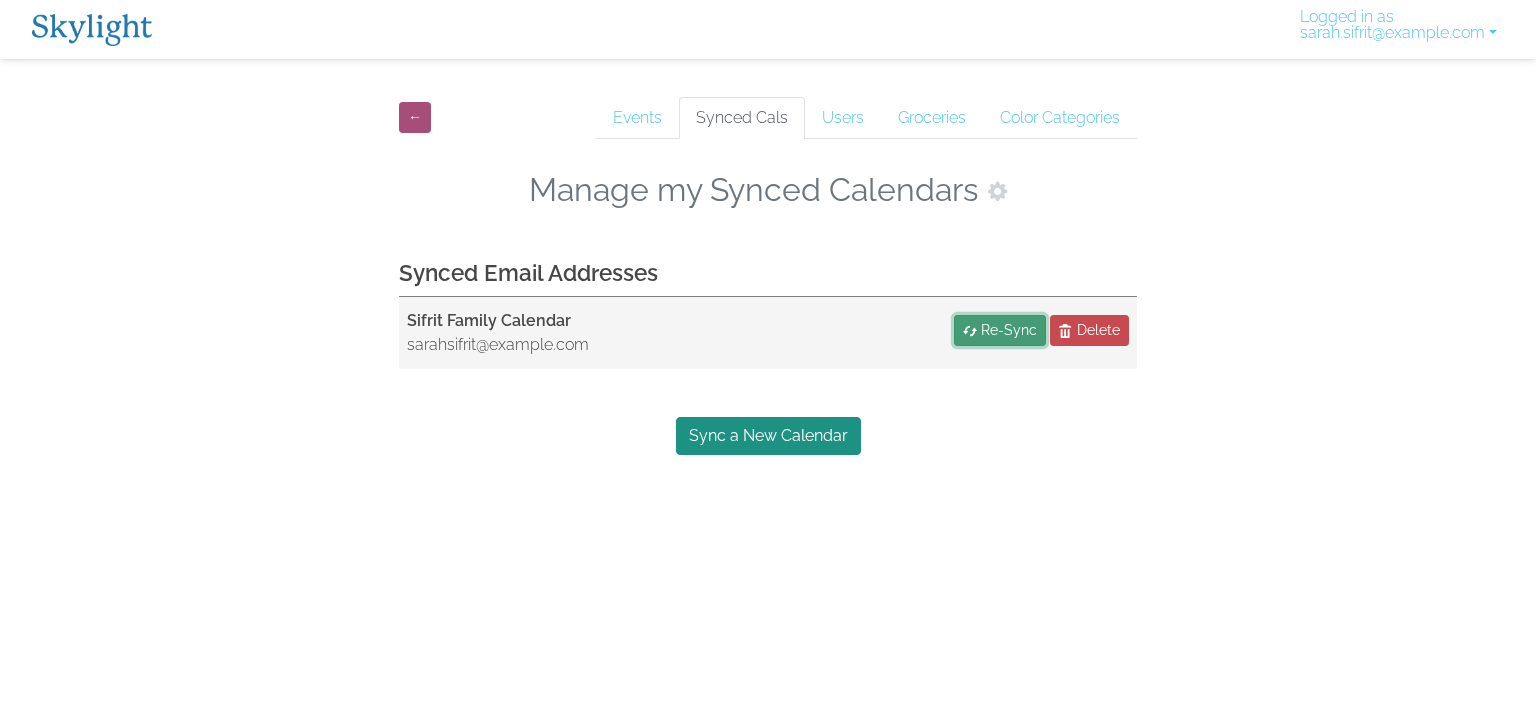 click on "Re-Sync" at bounding box center [1009, 330] 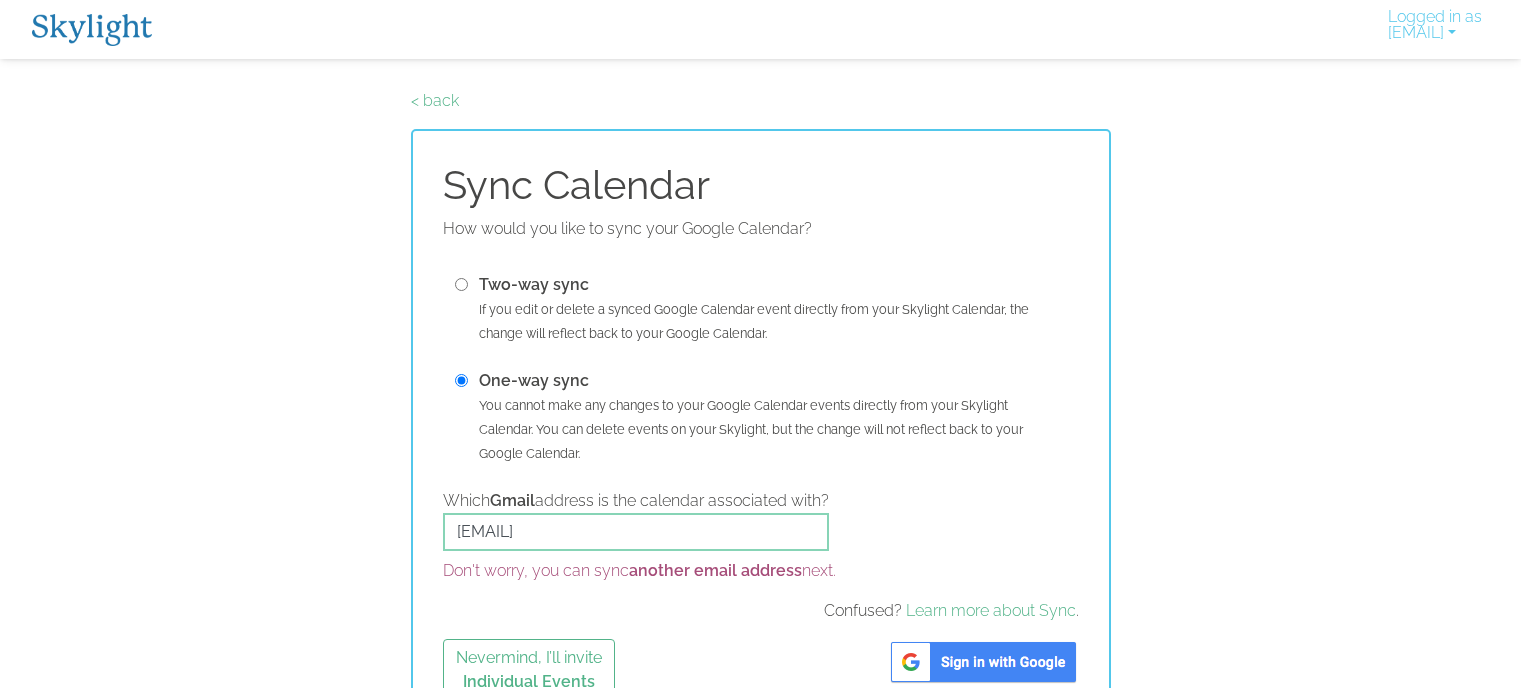 scroll, scrollTop: 0, scrollLeft: 0, axis: both 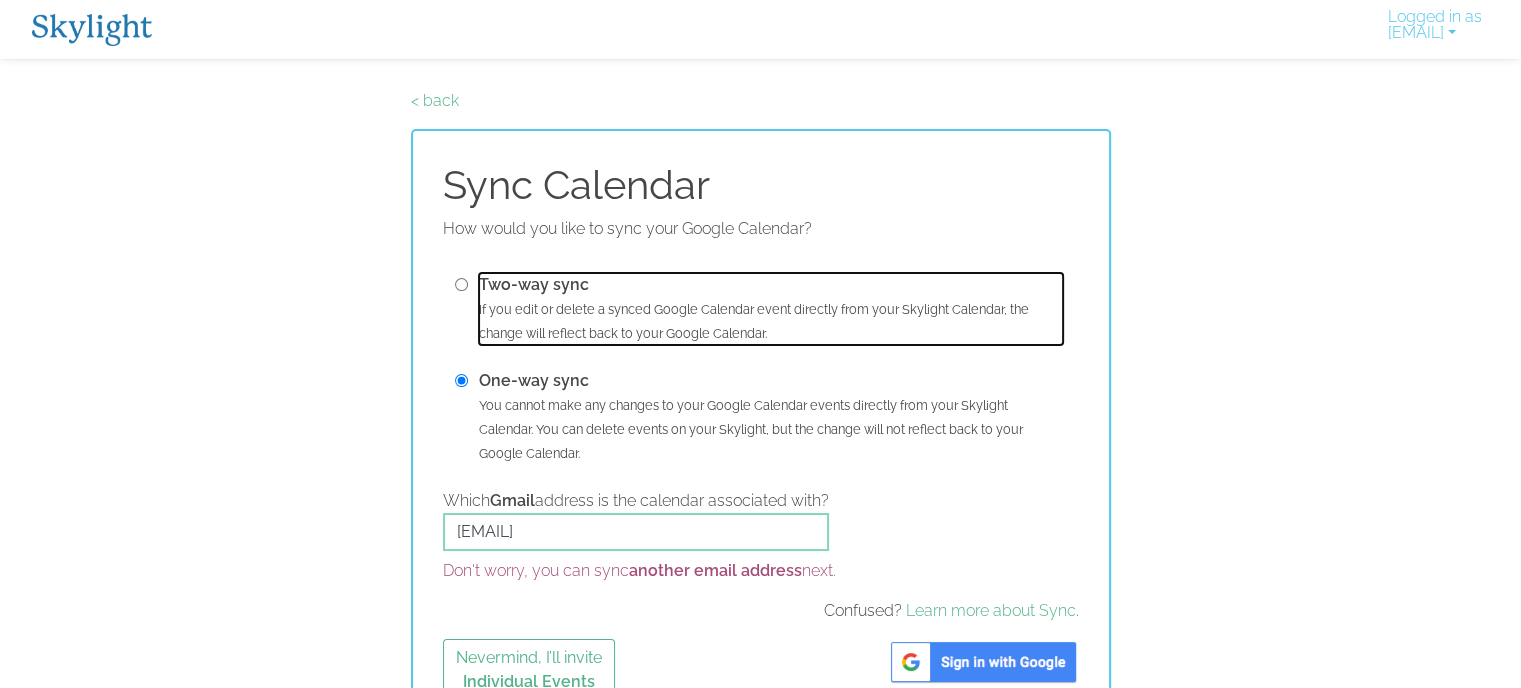 click on "Two-way sync If you edit or delete a synced Google Calendar event directly from your Skylight Calendar, the change will reflect back to your Google Calendar." at bounding box center [771, 309] 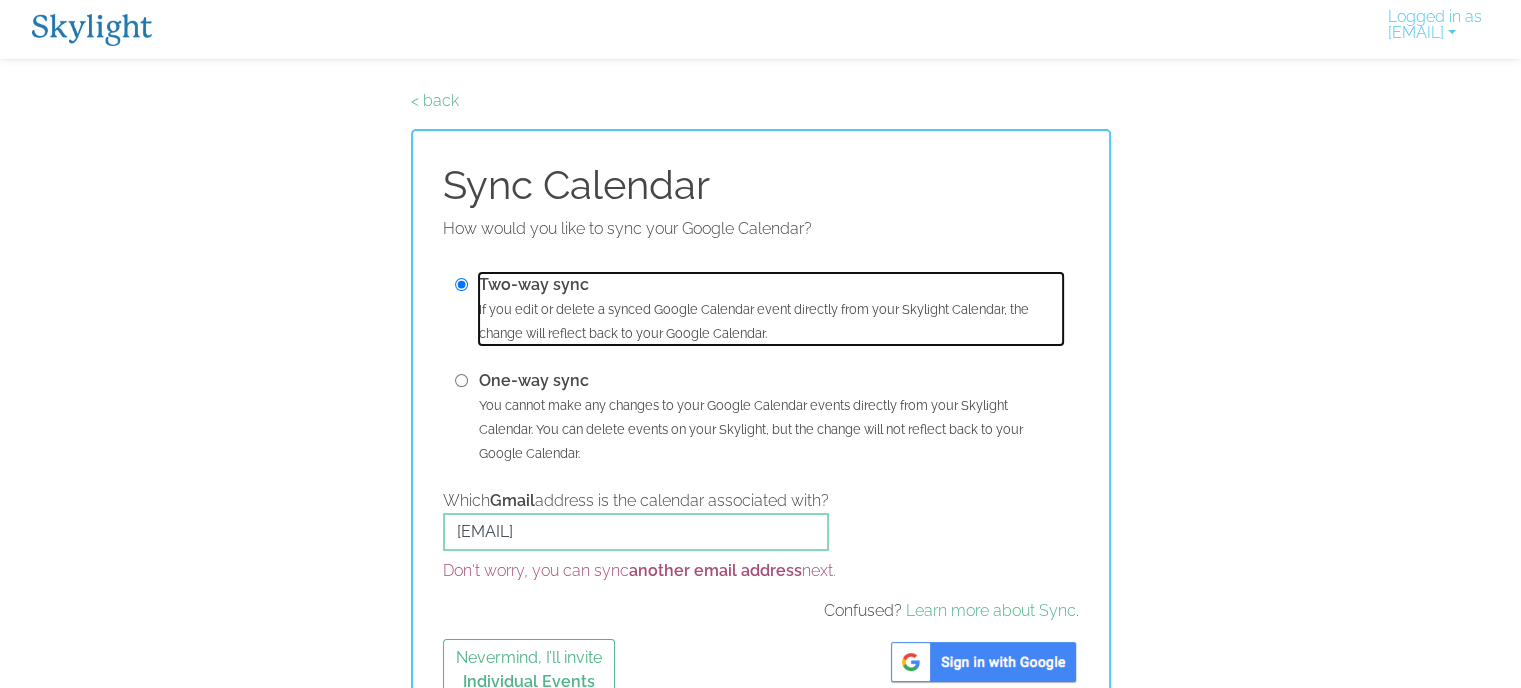 scroll, scrollTop: 43, scrollLeft: 0, axis: vertical 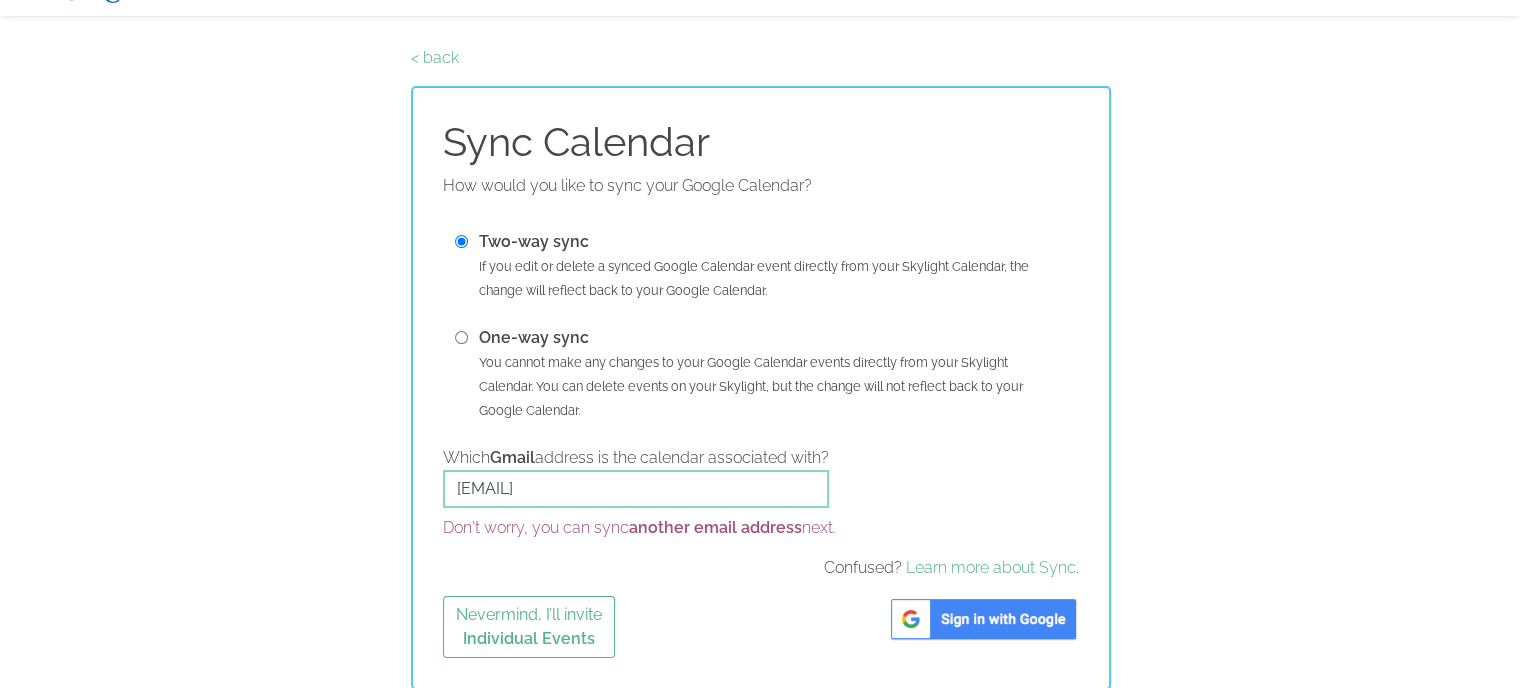 click on "< back" at bounding box center [761, 58] 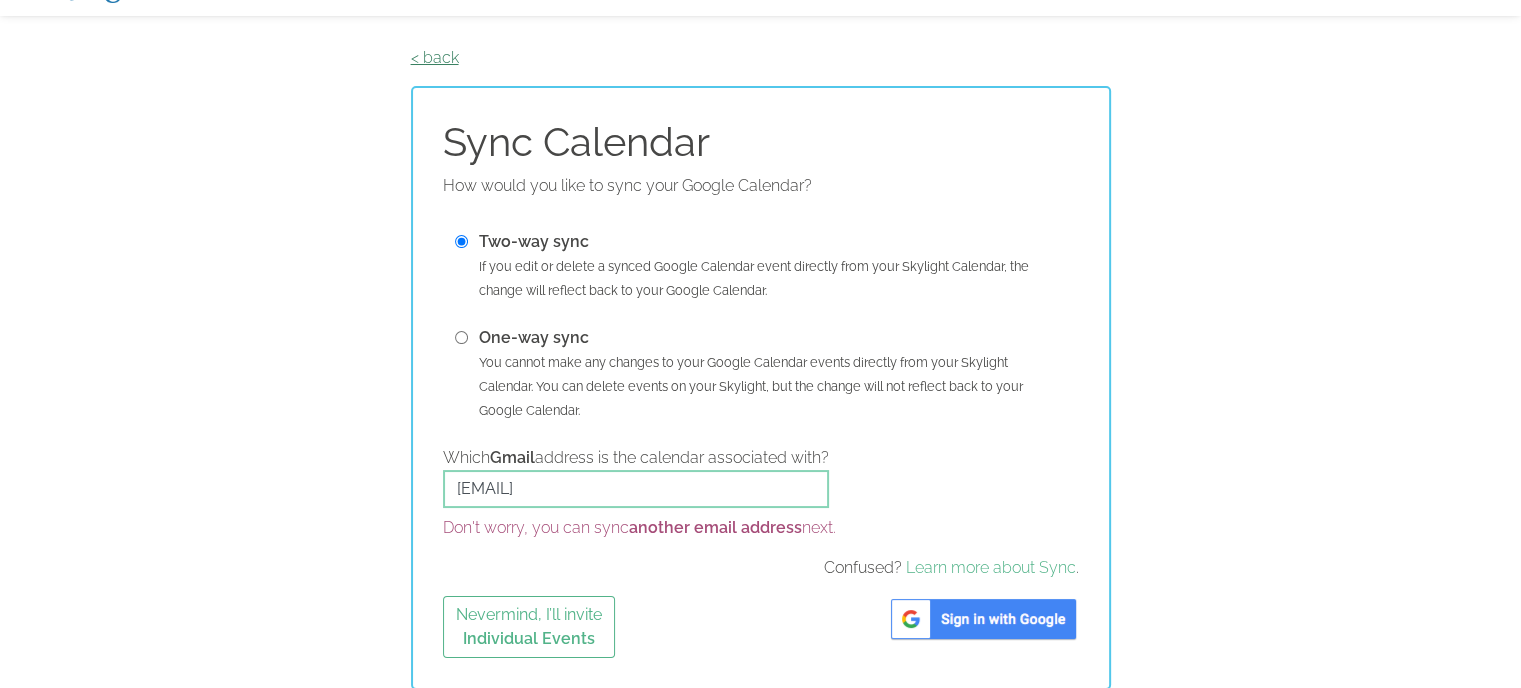 click on "< back" at bounding box center (435, 57) 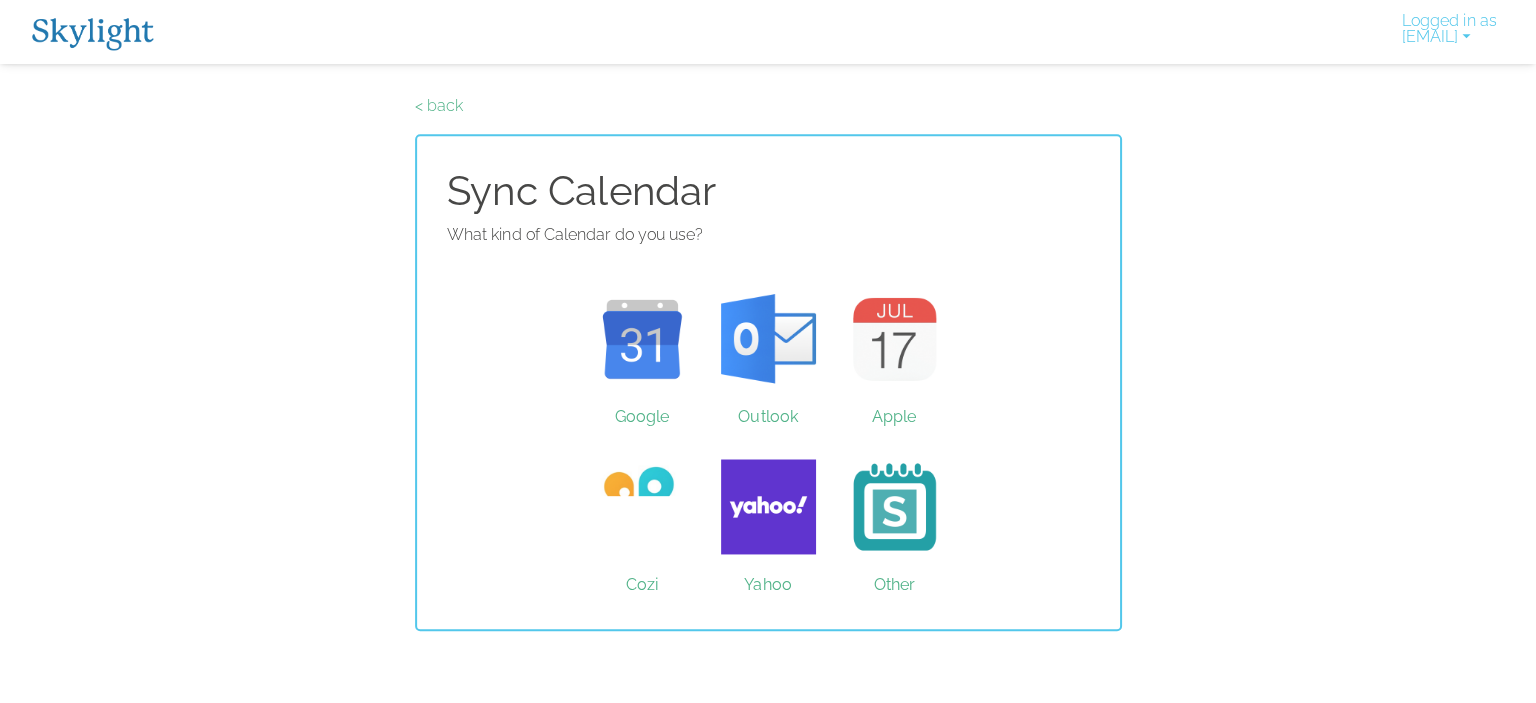scroll, scrollTop: 0, scrollLeft: 0, axis: both 